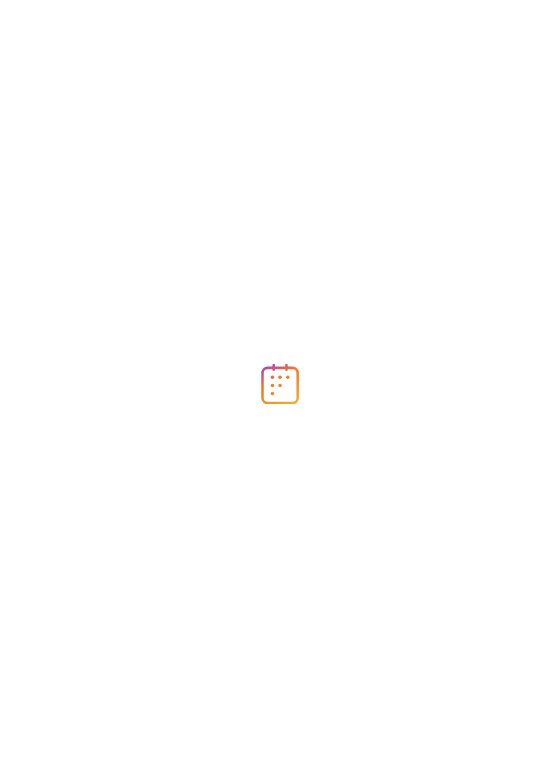 scroll, scrollTop: 0, scrollLeft: 0, axis: both 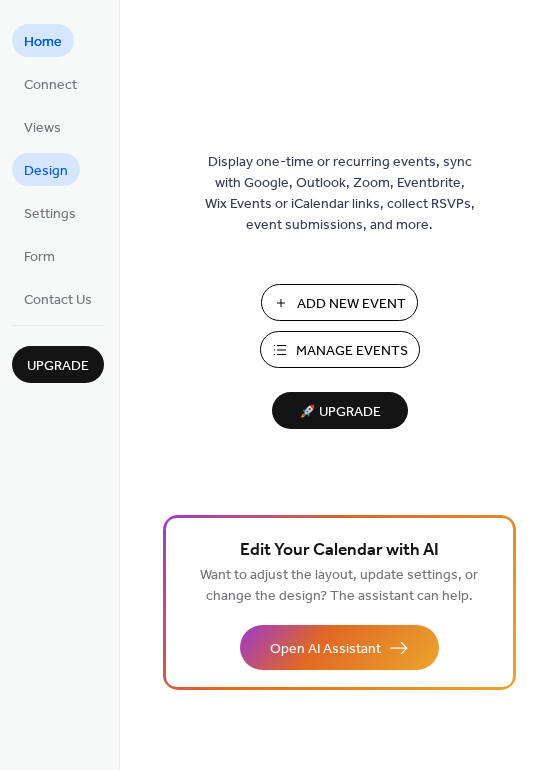 click on "Design" at bounding box center (46, 171) 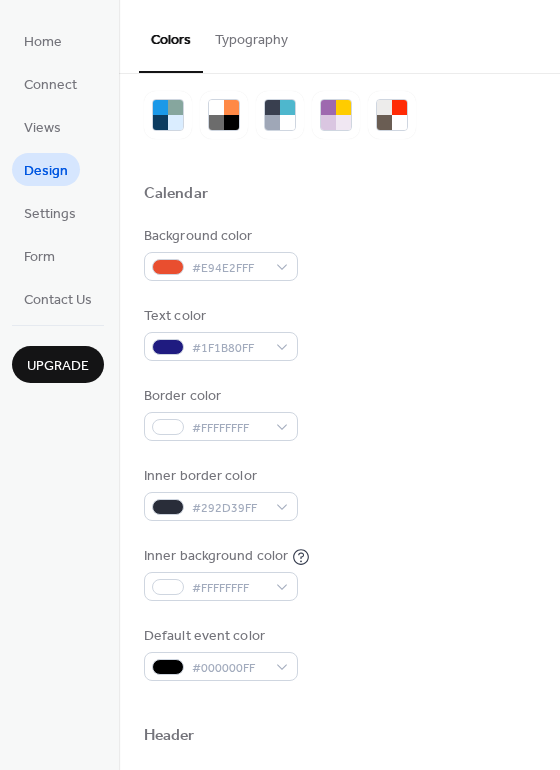 scroll, scrollTop: 70, scrollLeft: 0, axis: vertical 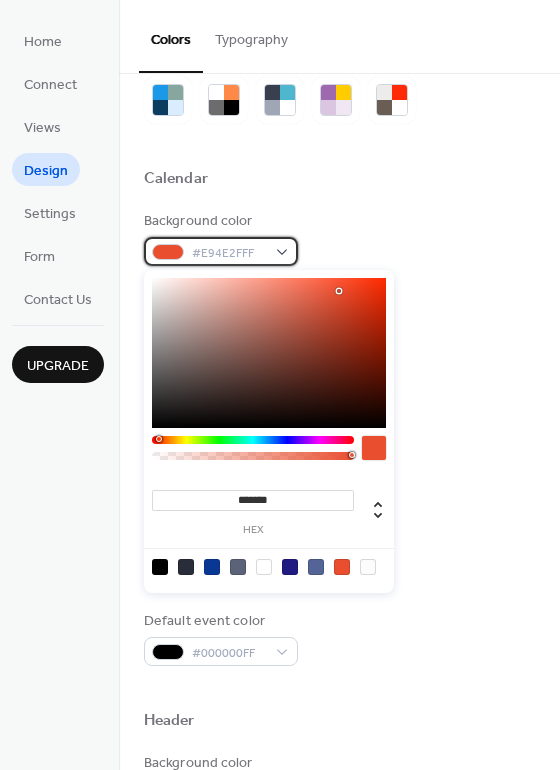 click on "#E94E2FFF" at bounding box center (221, 251) 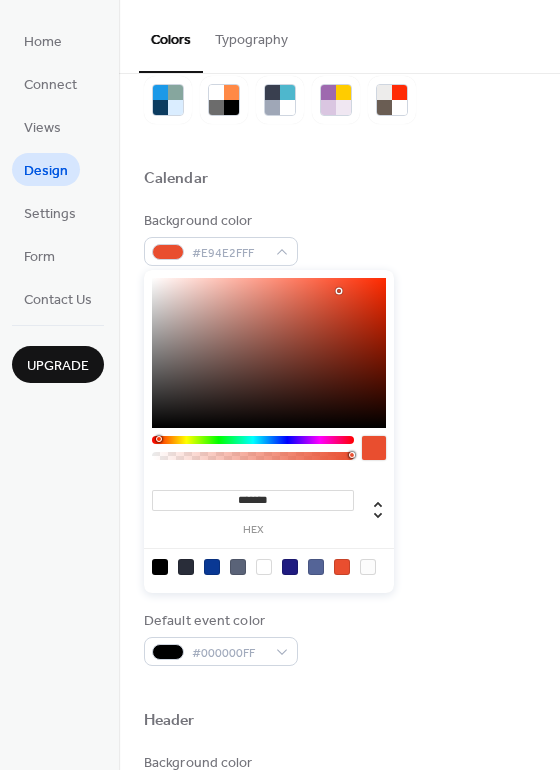 click at bounding box center (374, 448) 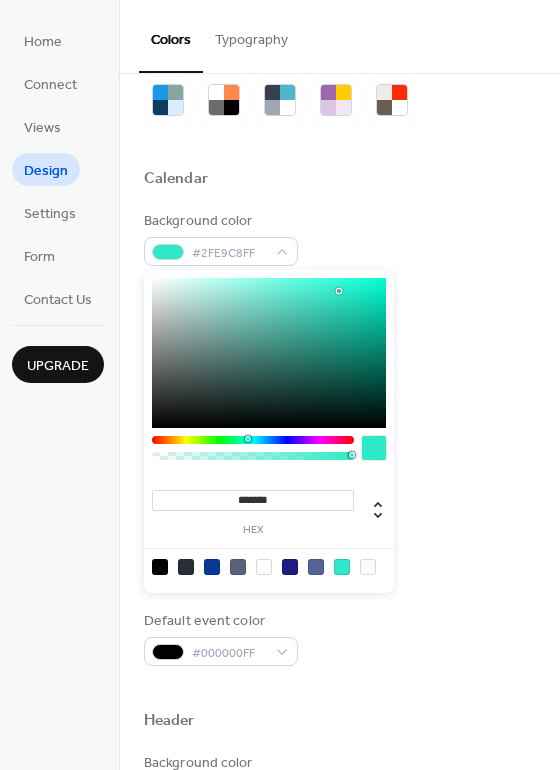 click at bounding box center (374, 448) 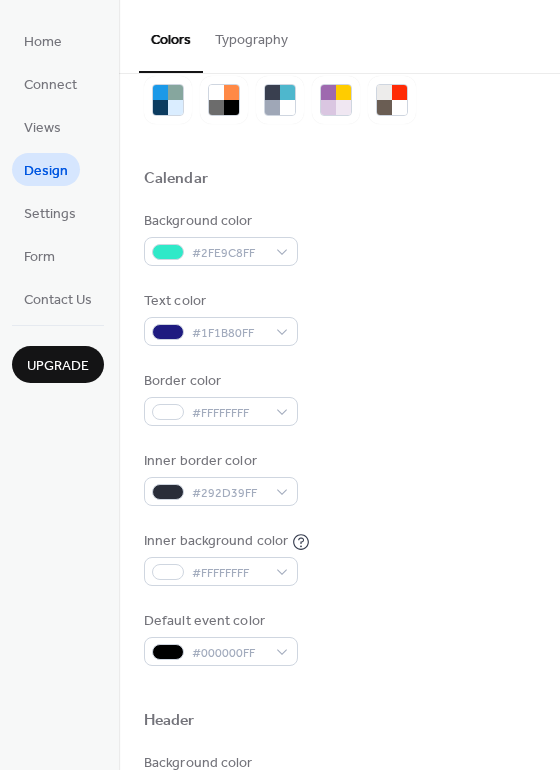 click on "Background color #2FE9C8FF" at bounding box center [339, 238] 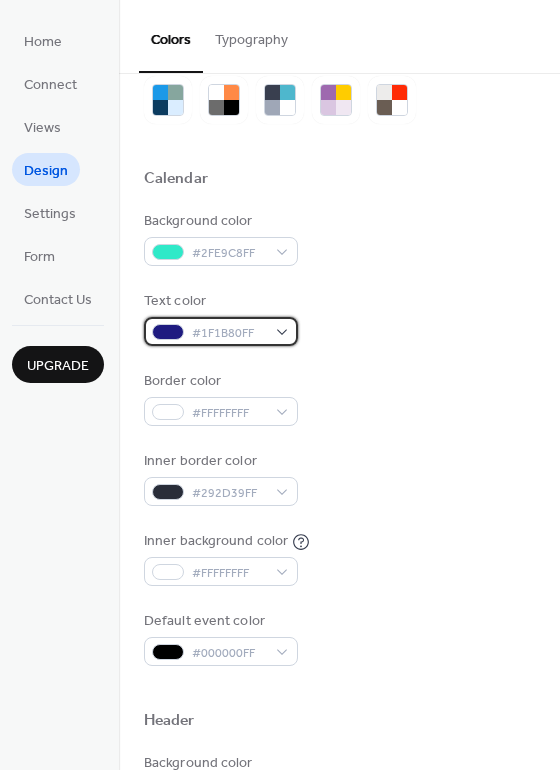 click on "#1F1B80FF" at bounding box center [221, 331] 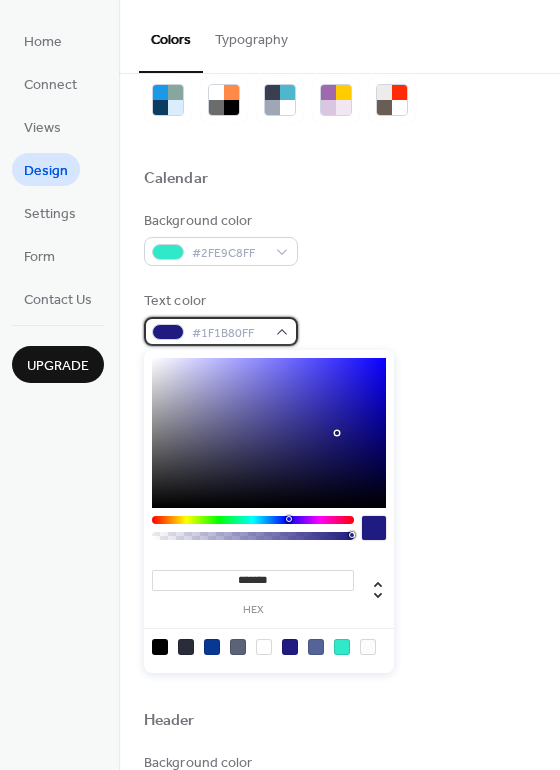 click on "#1F1B80FF" at bounding box center (221, 331) 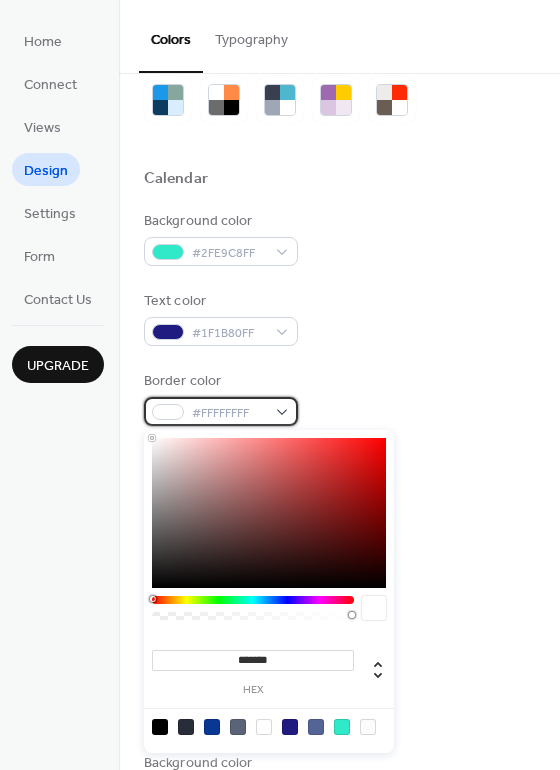 click on "#FFFFFFFF" at bounding box center (221, 411) 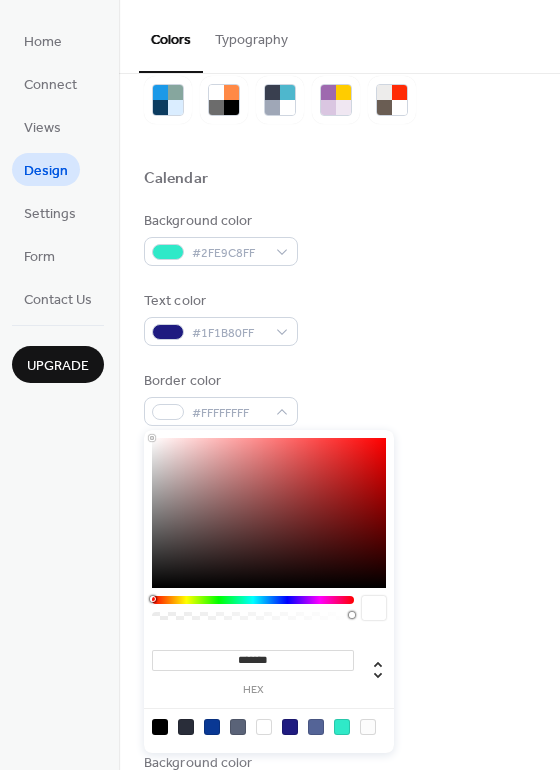 click on "Background color #2FE9C8FF Text color #1F1B80FF Border color #FFFFFFFF Inner border color #292D39FF Inner background color #FFFFFFFF Default event color #000000FF" at bounding box center (339, 438) 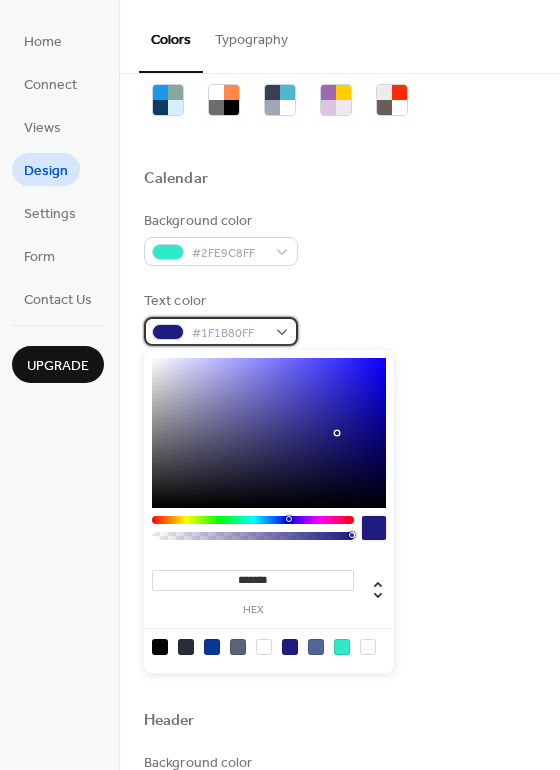 click on "#1F1B80FF" at bounding box center (221, 331) 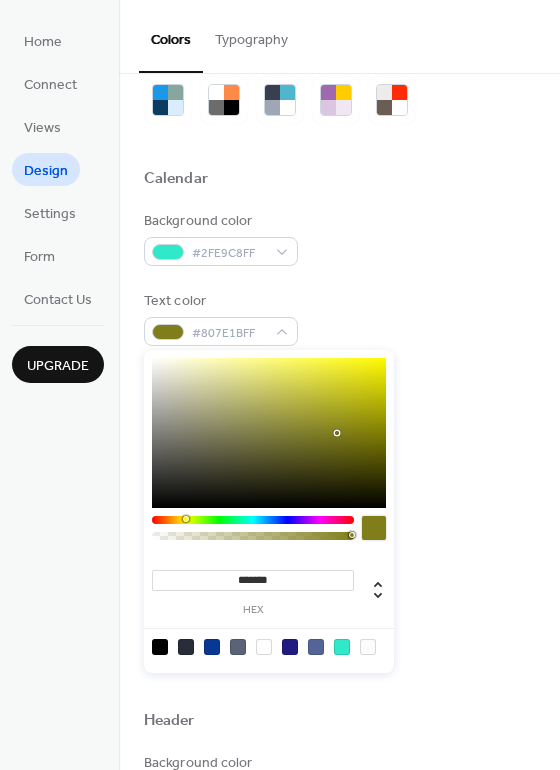 click at bounding box center (253, 520) 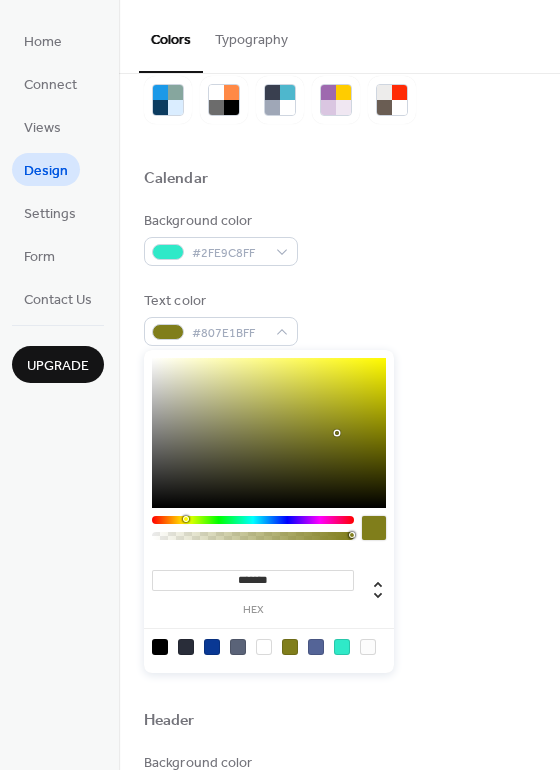 click at bounding box center (269, 433) 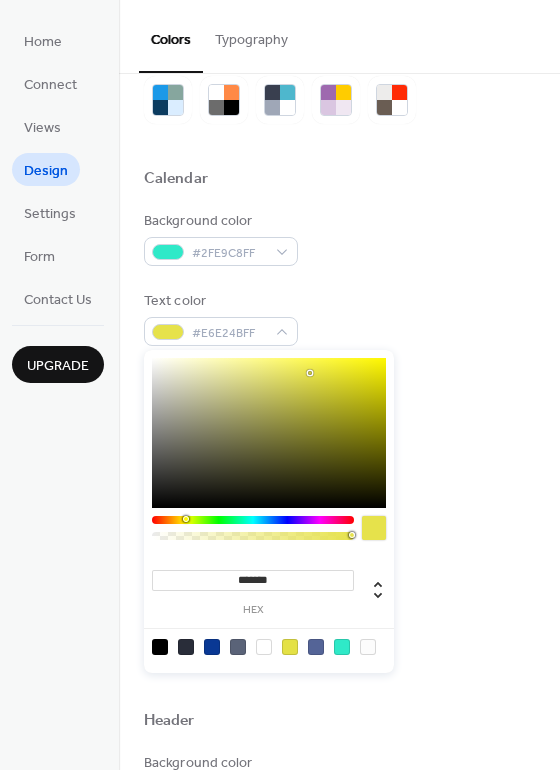 type on "*******" 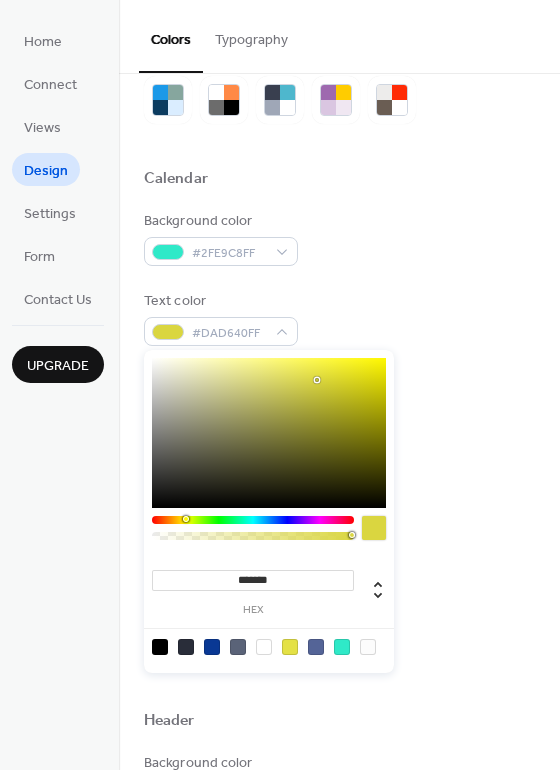 click at bounding box center [317, 380] 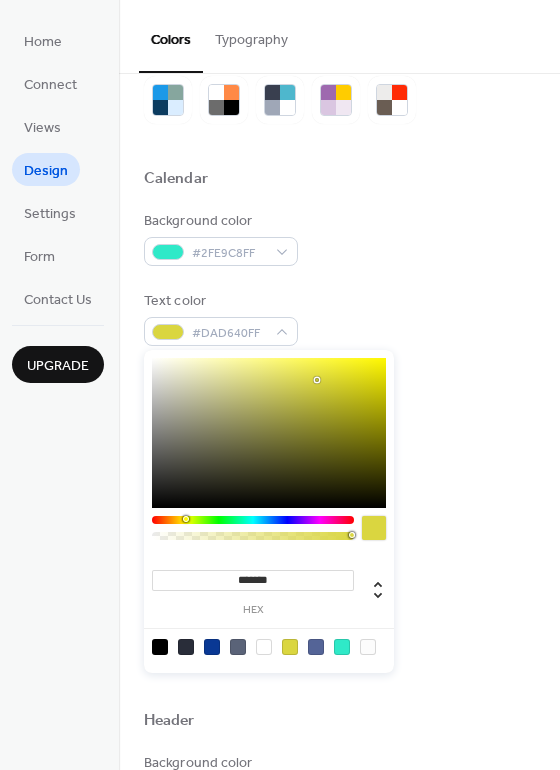 click on "Background color #2FE9C8FF Text color #DAD640FF Border color #FFFFFFFF Inner border color #292D39FF Inner background color #FFFFFFFF Default event color #000000FF" at bounding box center [339, 438] 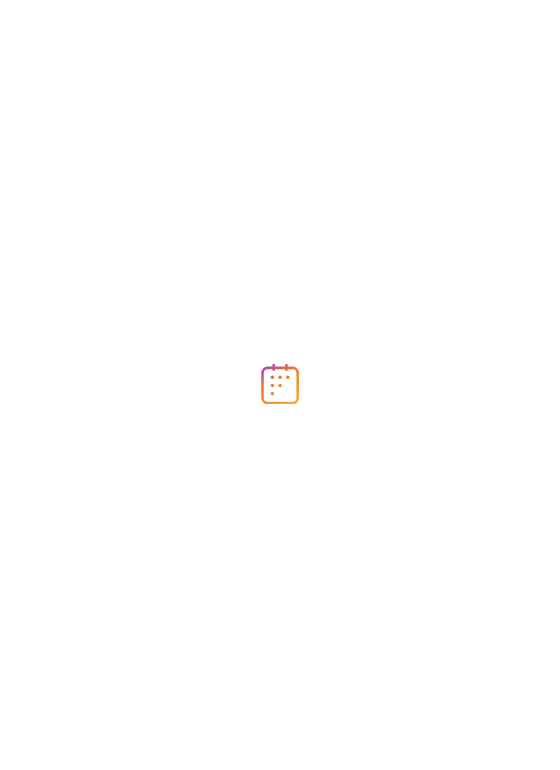 scroll, scrollTop: 0, scrollLeft: 0, axis: both 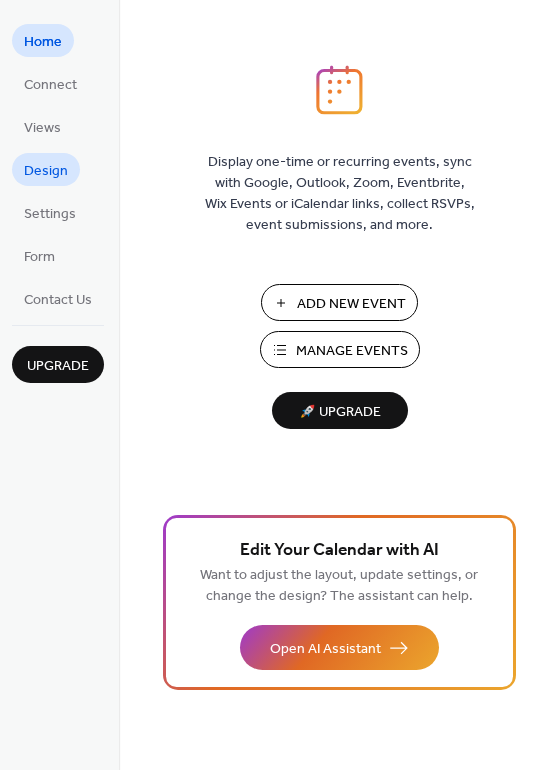click on "Design" at bounding box center [46, 171] 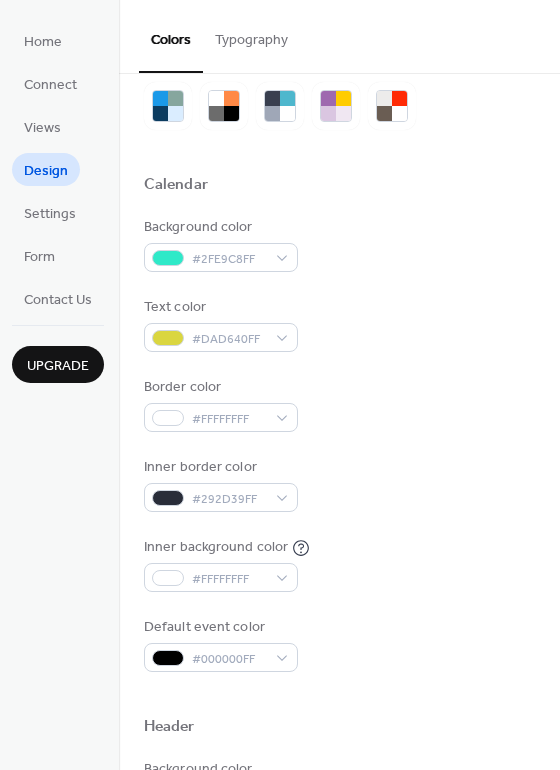 scroll, scrollTop: 97, scrollLeft: 0, axis: vertical 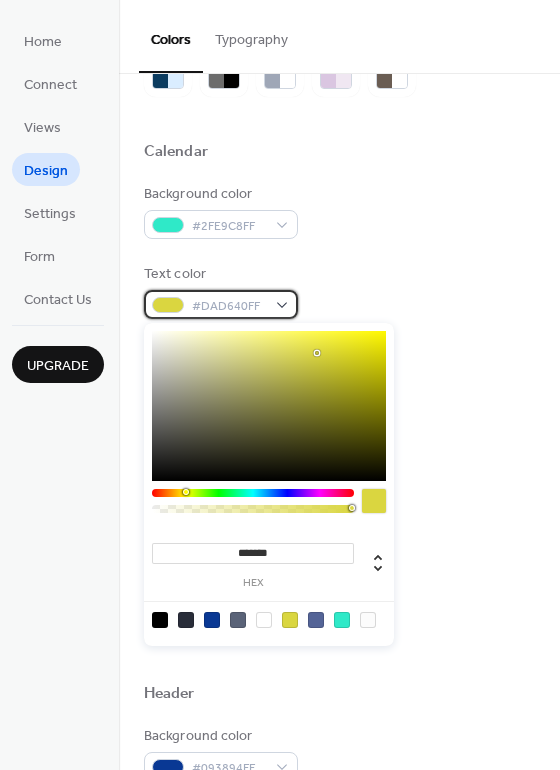 click on "#DAD640FF" at bounding box center (221, 304) 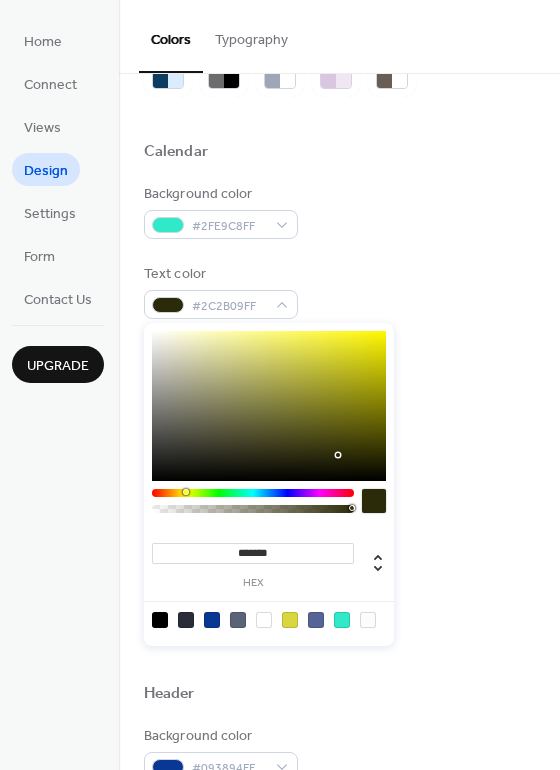 click at bounding box center (269, 406) 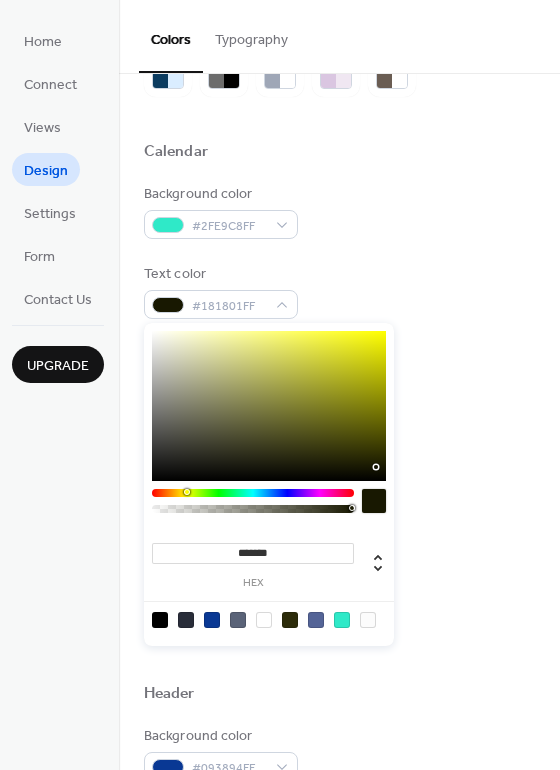 drag, startPoint x: 339, startPoint y: 454, endPoint x: 375, endPoint y: 467, distance: 38.27532 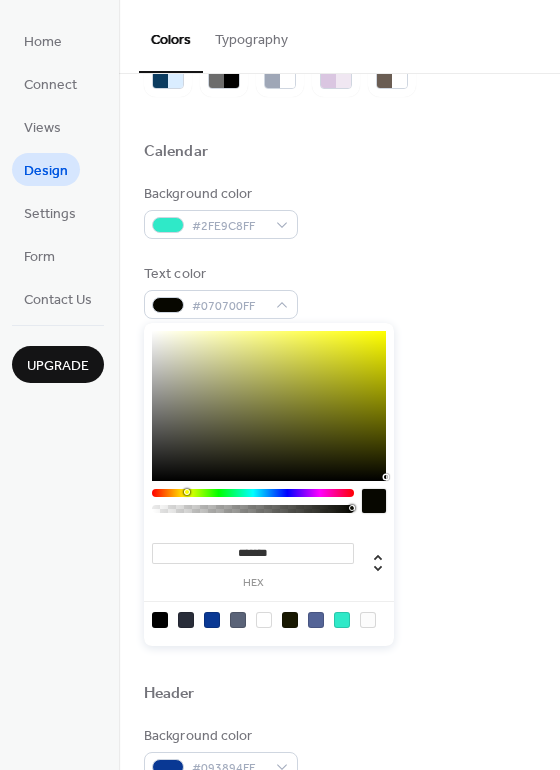 drag, startPoint x: 377, startPoint y: 463, endPoint x: 380, endPoint y: 477, distance: 14.3178215 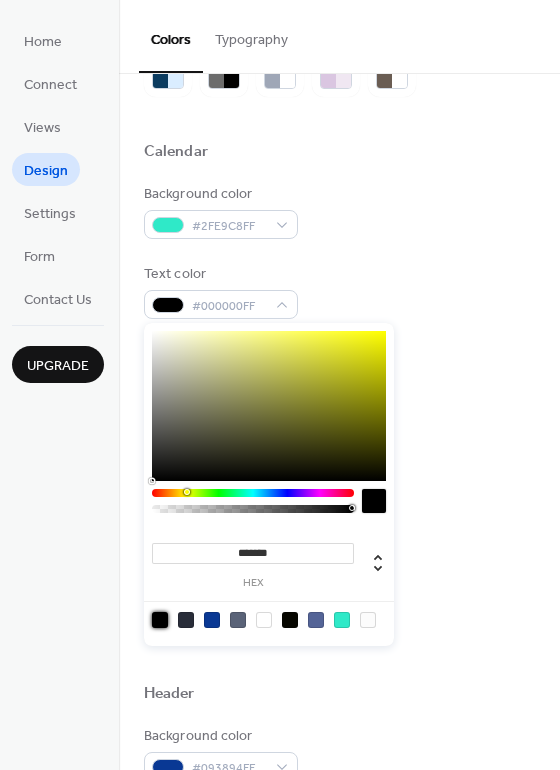 type on "*******" 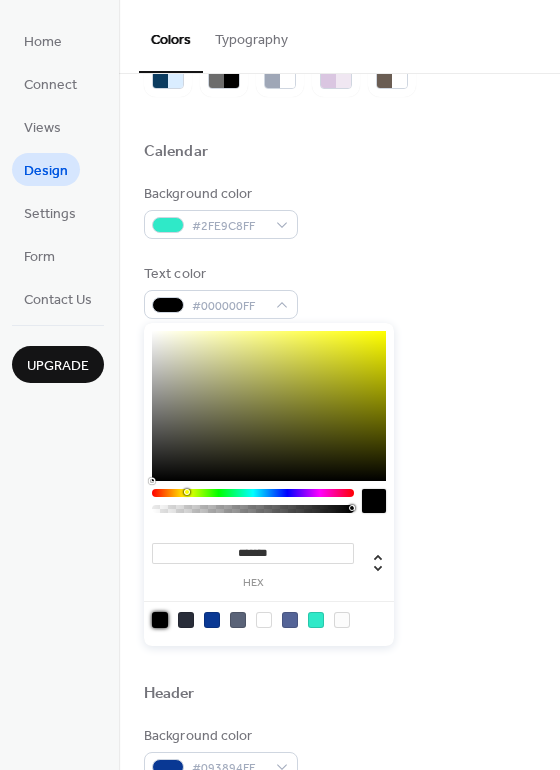 click on "Border color #FFFFFFFF" at bounding box center [339, 371] 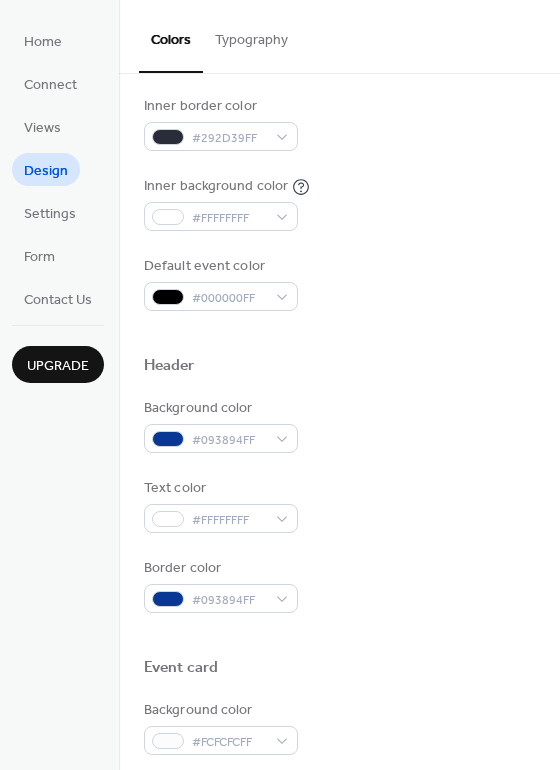 scroll, scrollTop: 434, scrollLeft: 0, axis: vertical 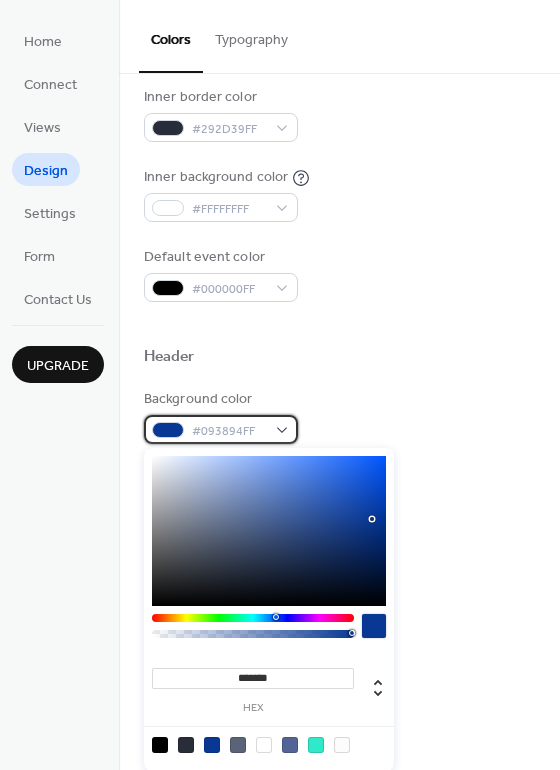 click on "#093894FF" at bounding box center (221, 429) 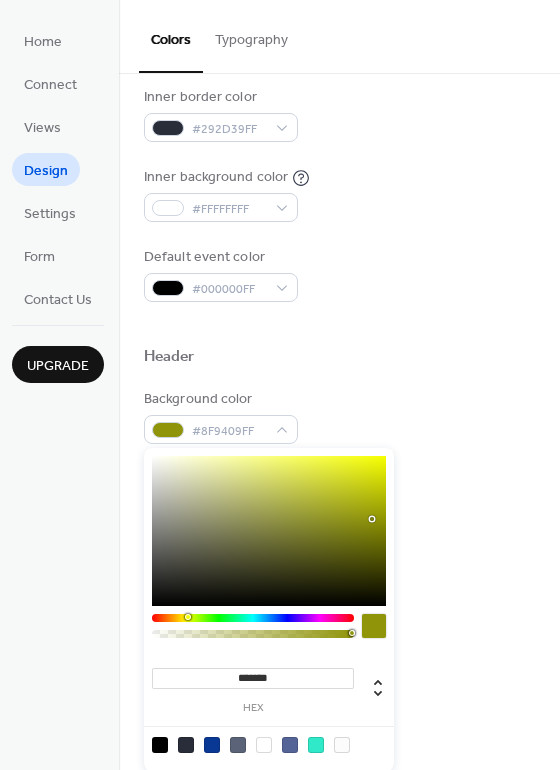 click at bounding box center [253, 618] 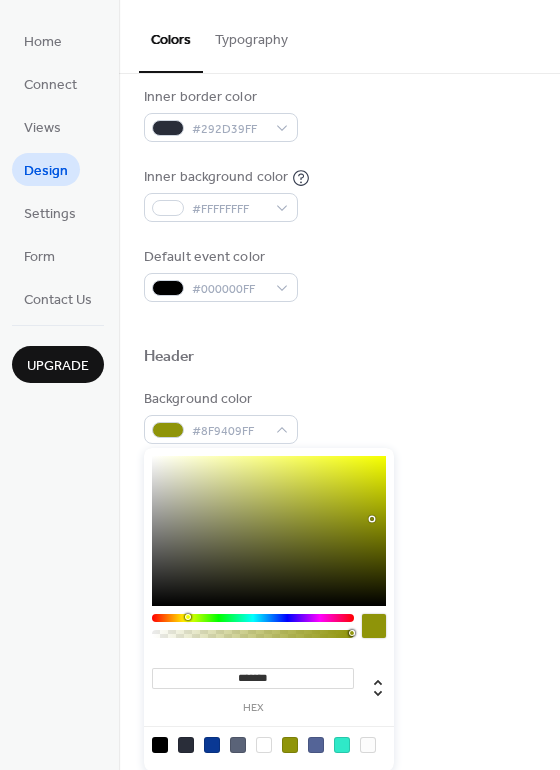 click at bounding box center (269, 531) 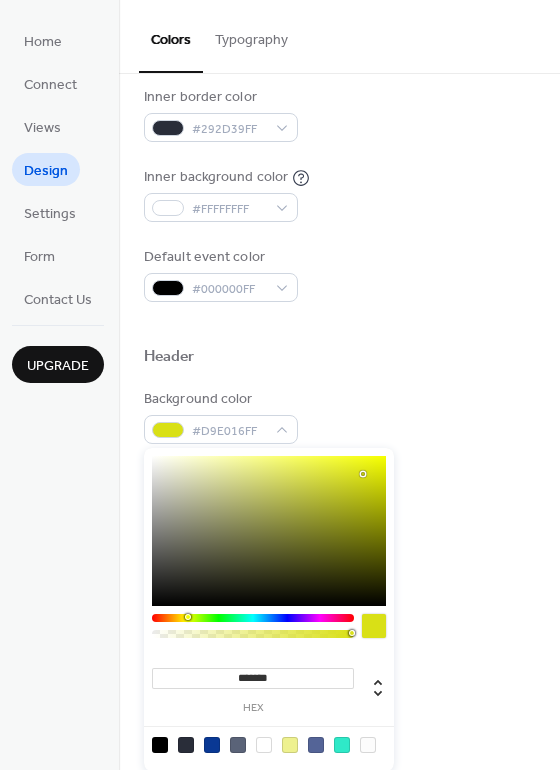 drag, startPoint x: 247, startPoint y: 464, endPoint x: 363, endPoint y: 472, distance: 116.275536 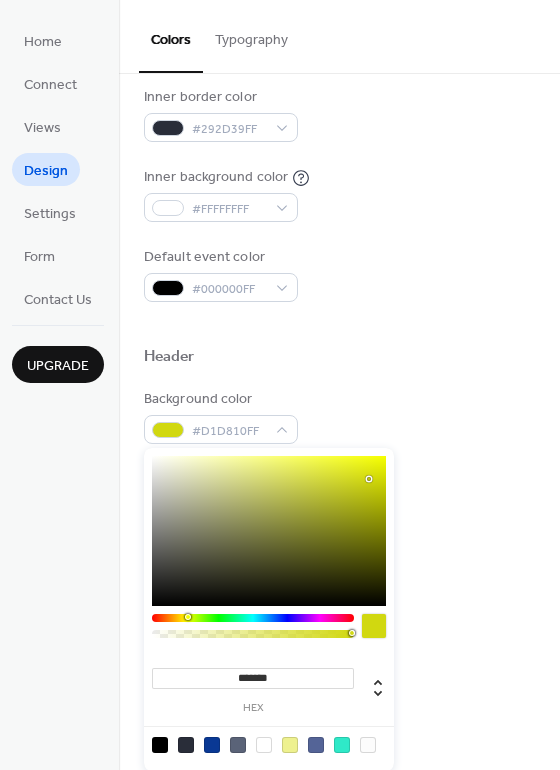 type on "*******" 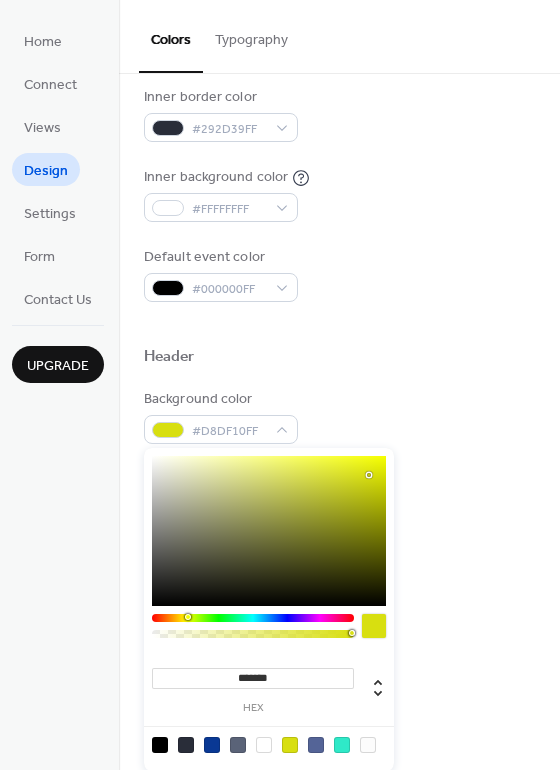 click on "Border color #093894FF" at bounding box center (339, 576) 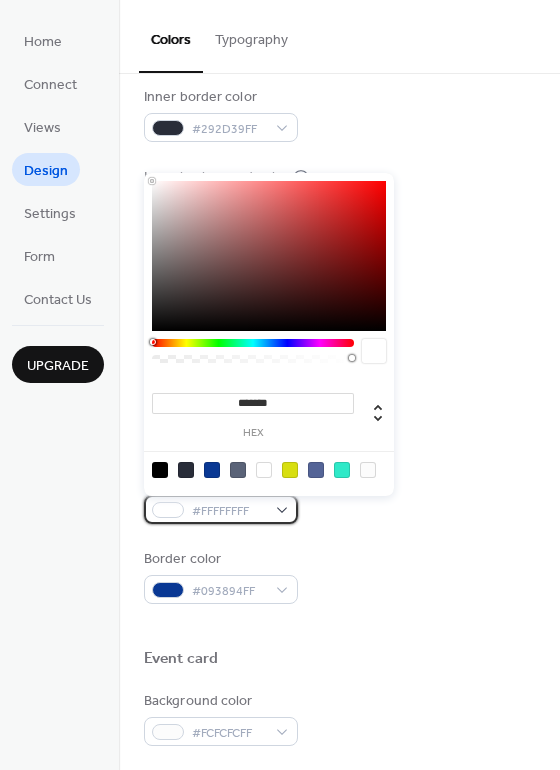 click on "#FFFFFFFF" at bounding box center [221, 509] 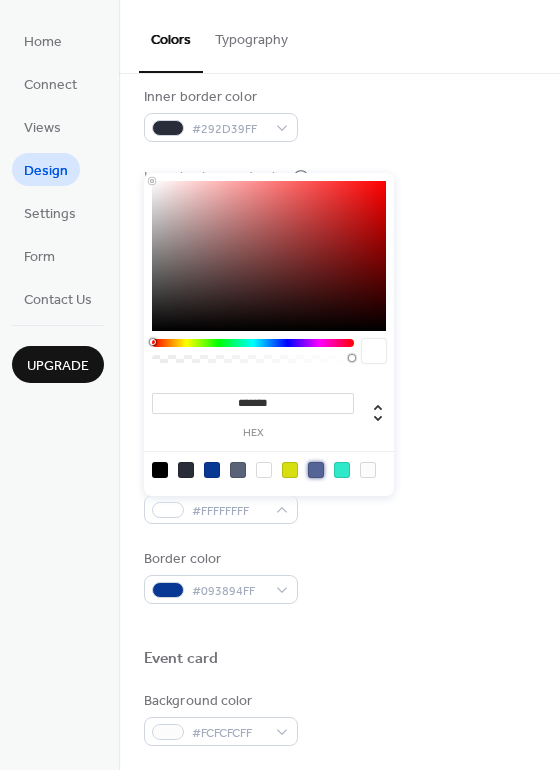 click at bounding box center [316, 470] 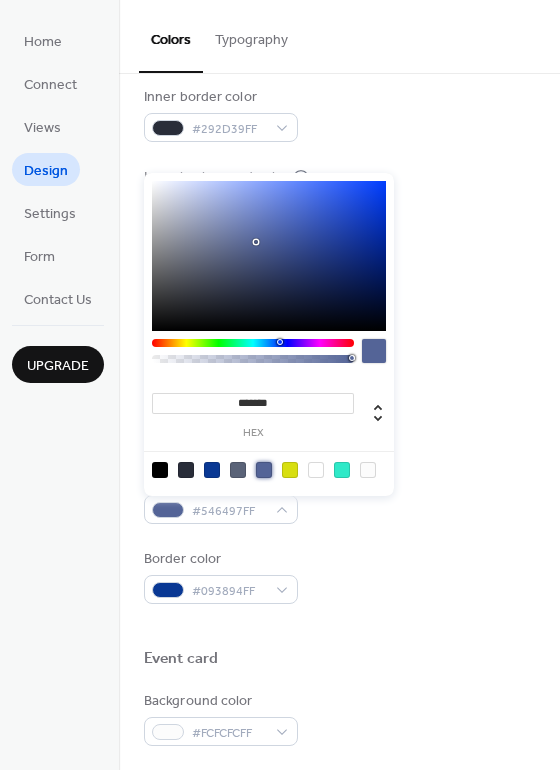 click on "Text color #546497FF" at bounding box center (339, 496) 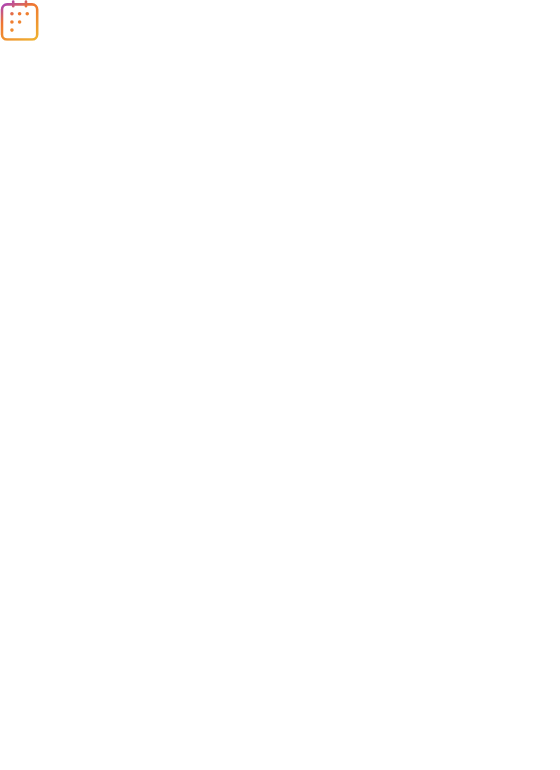 scroll, scrollTop: 0, scrollLeft: 0, axis: both 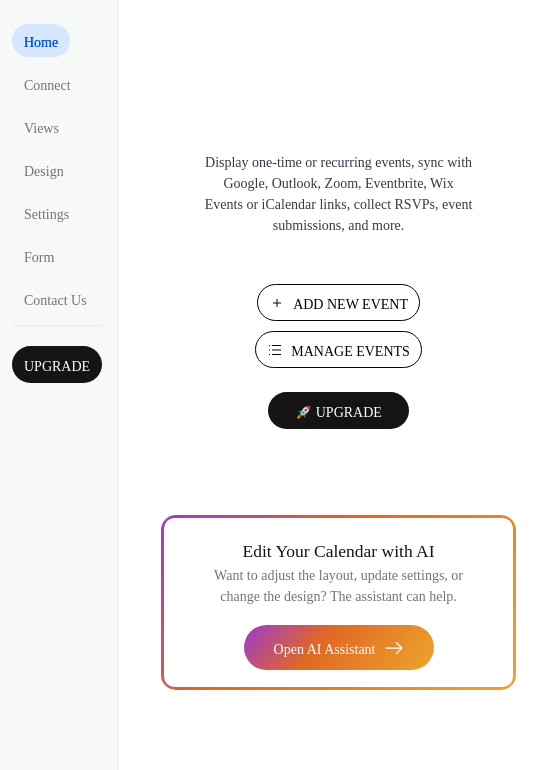 click on "Manage Events" at bounding box center (350, 351) 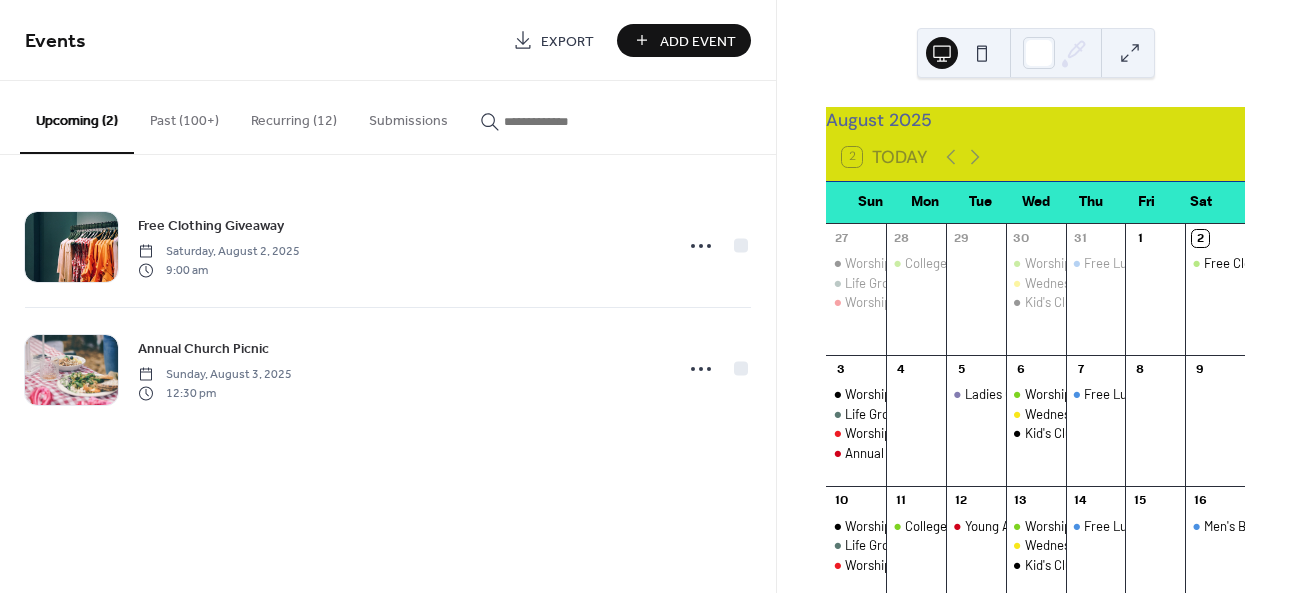 scroll, scrollTop: 0, scrollLeft: 0, axis: both 